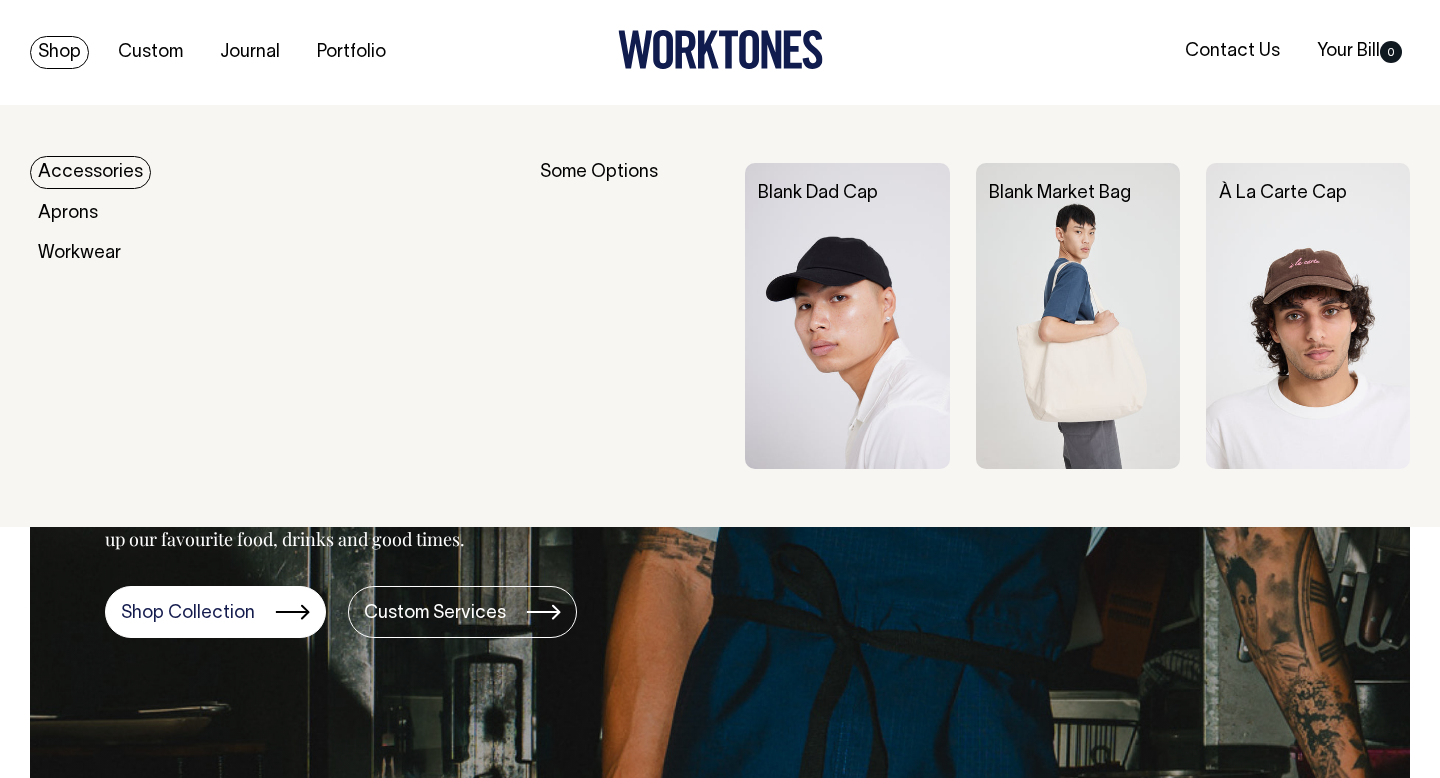 scroll, scrollTop: 0, scrollLeft: 0, axis: both 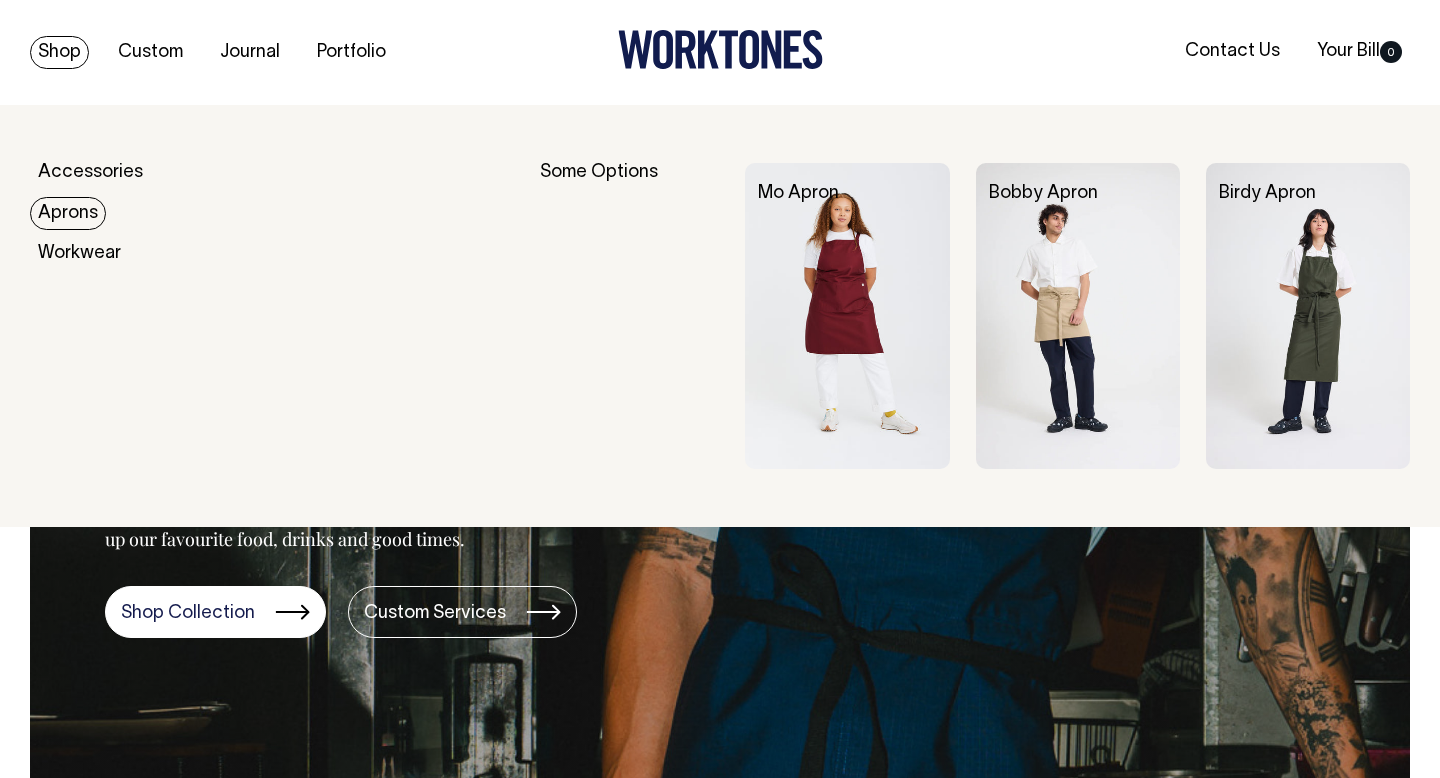 click on "Aprons" at bounding box center (68, 213) 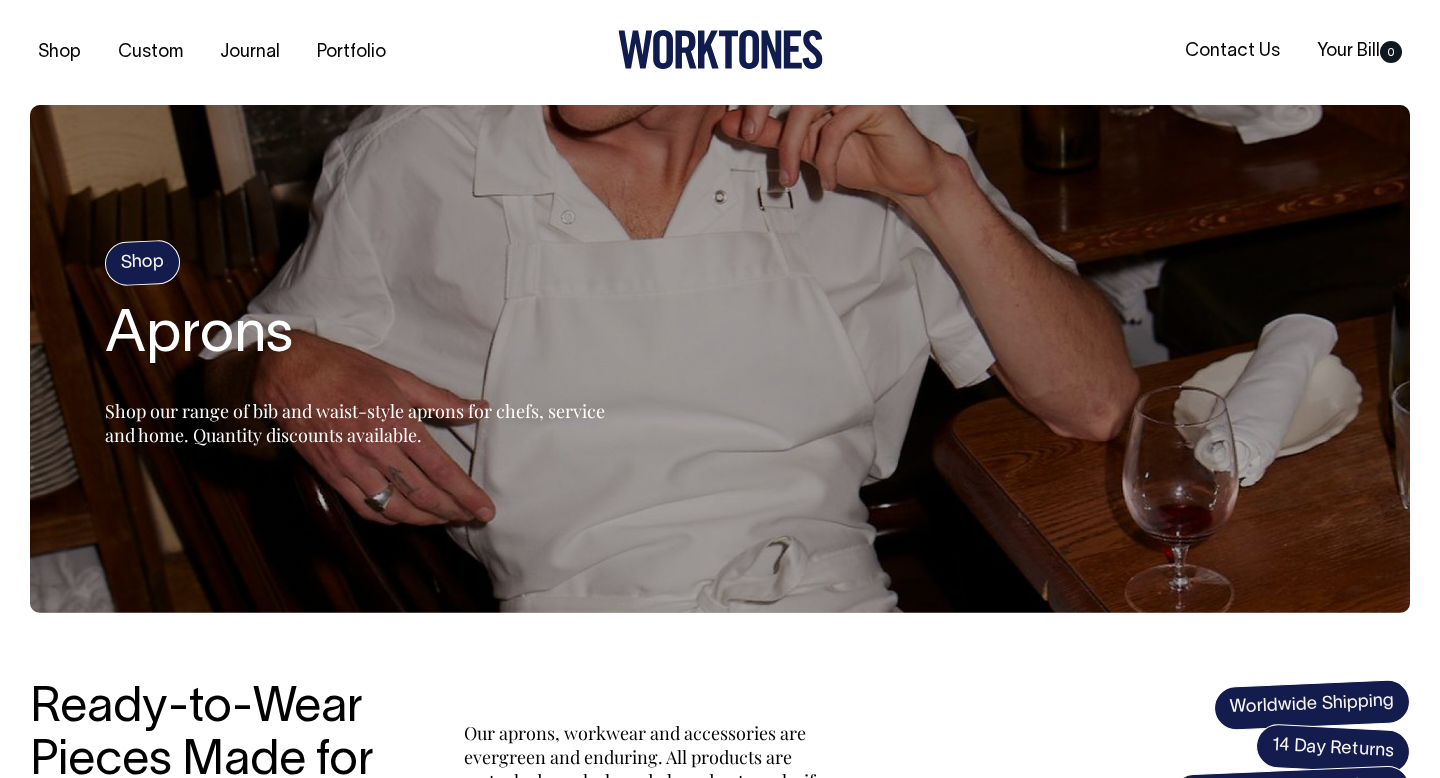 scroll, scrollTop: 0, scrollLeft: 0, axis: both 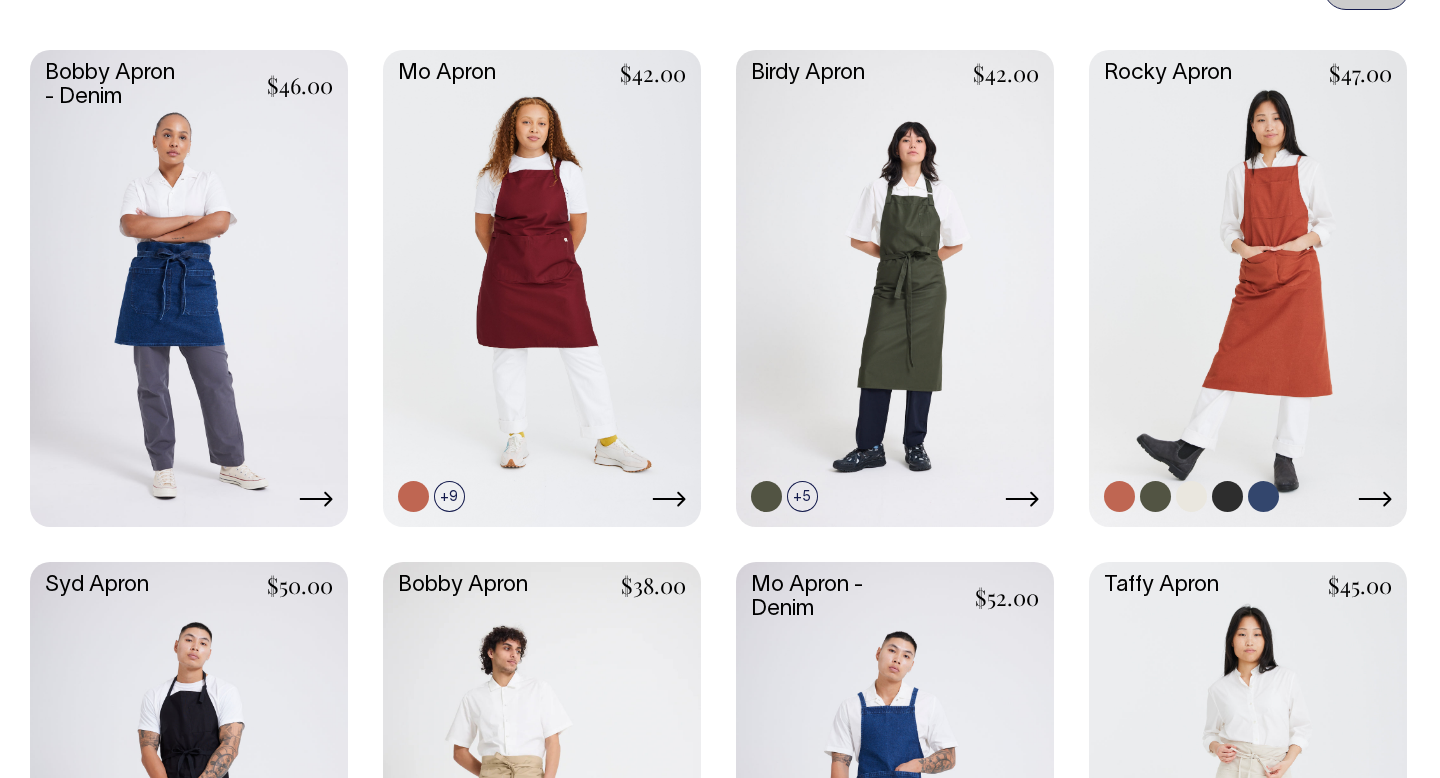 click at bounding box center [1248, 286] 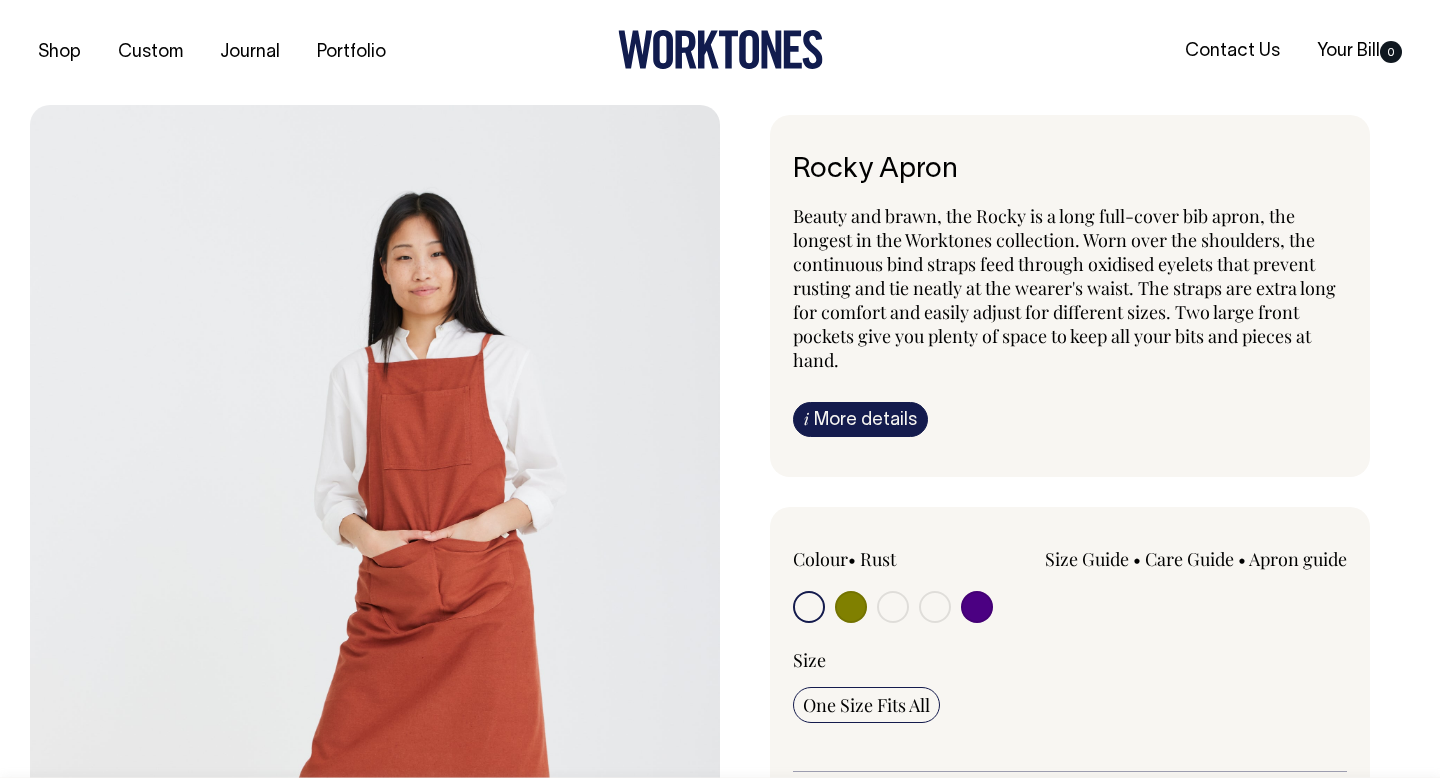 scroll, scrollTop: 0, scrollLeft: 0, axis: both 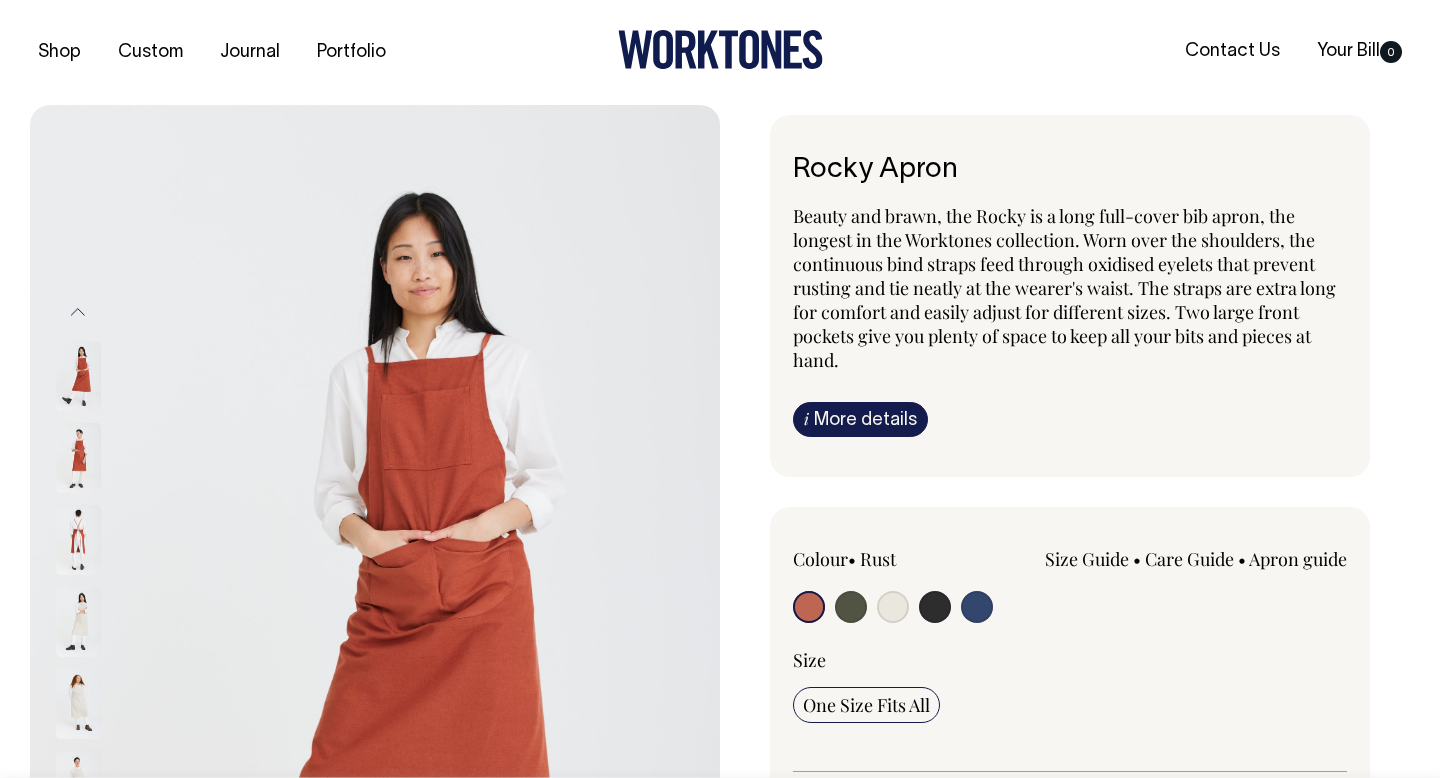 click at bounding box center (935, 607) 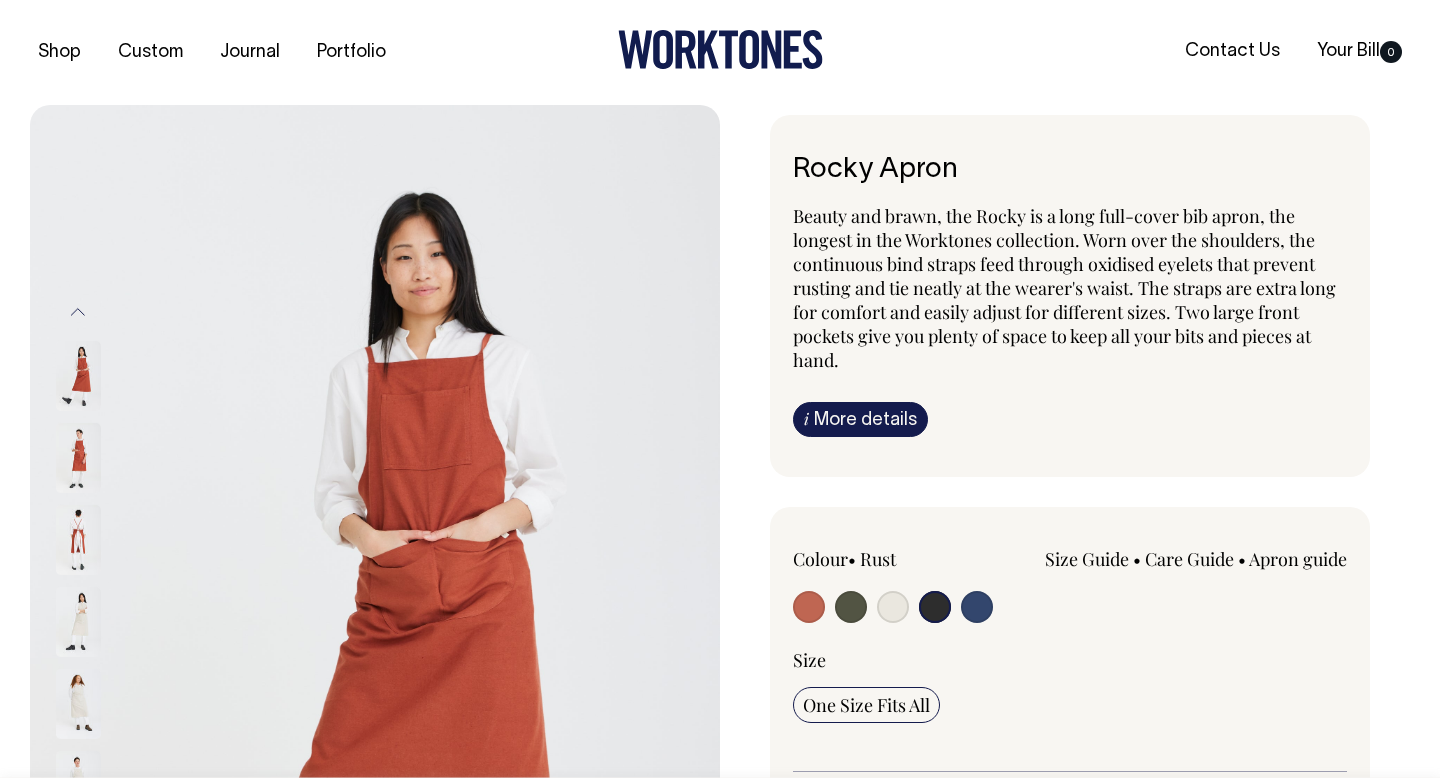 radio on "true" 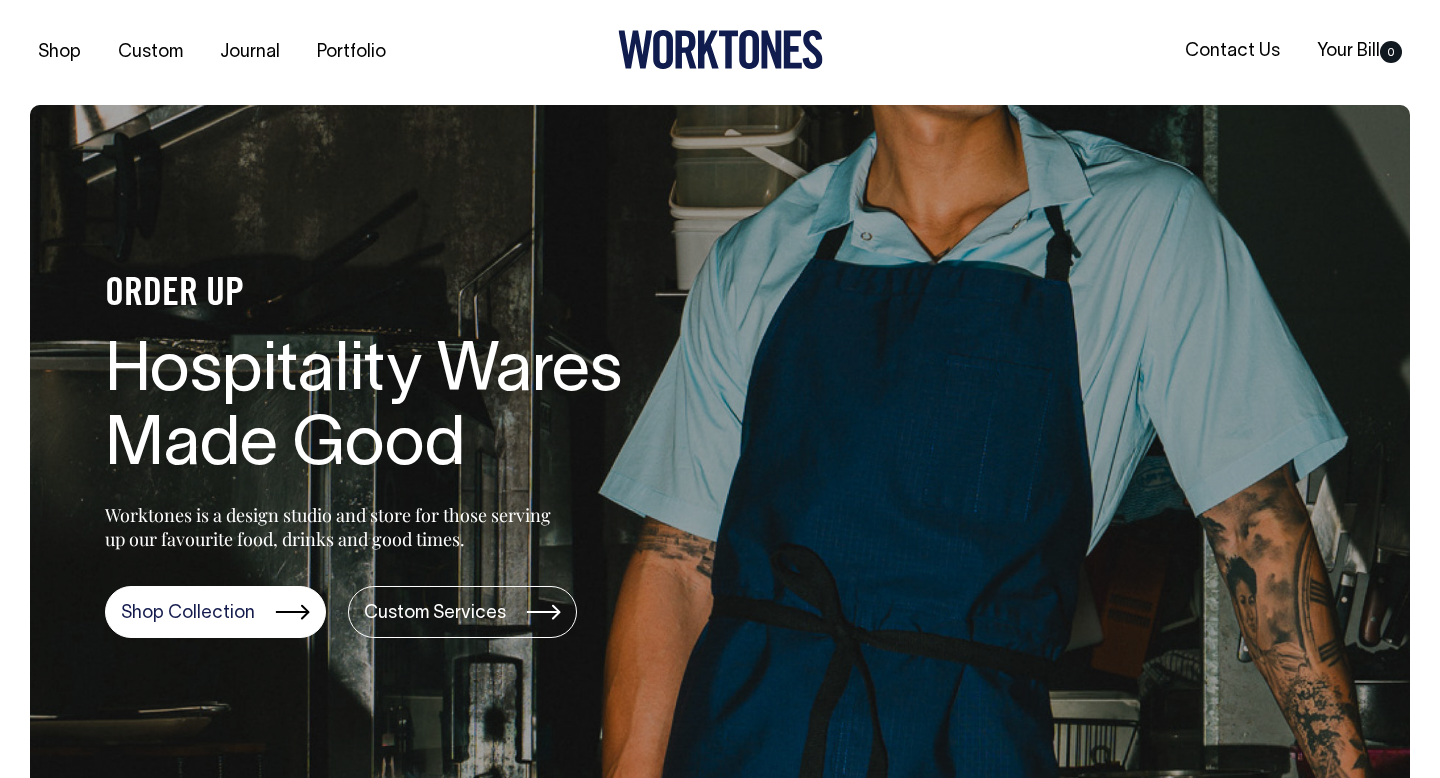 scroll, scrollTop: 0, scrollLeft: 0, axis: both 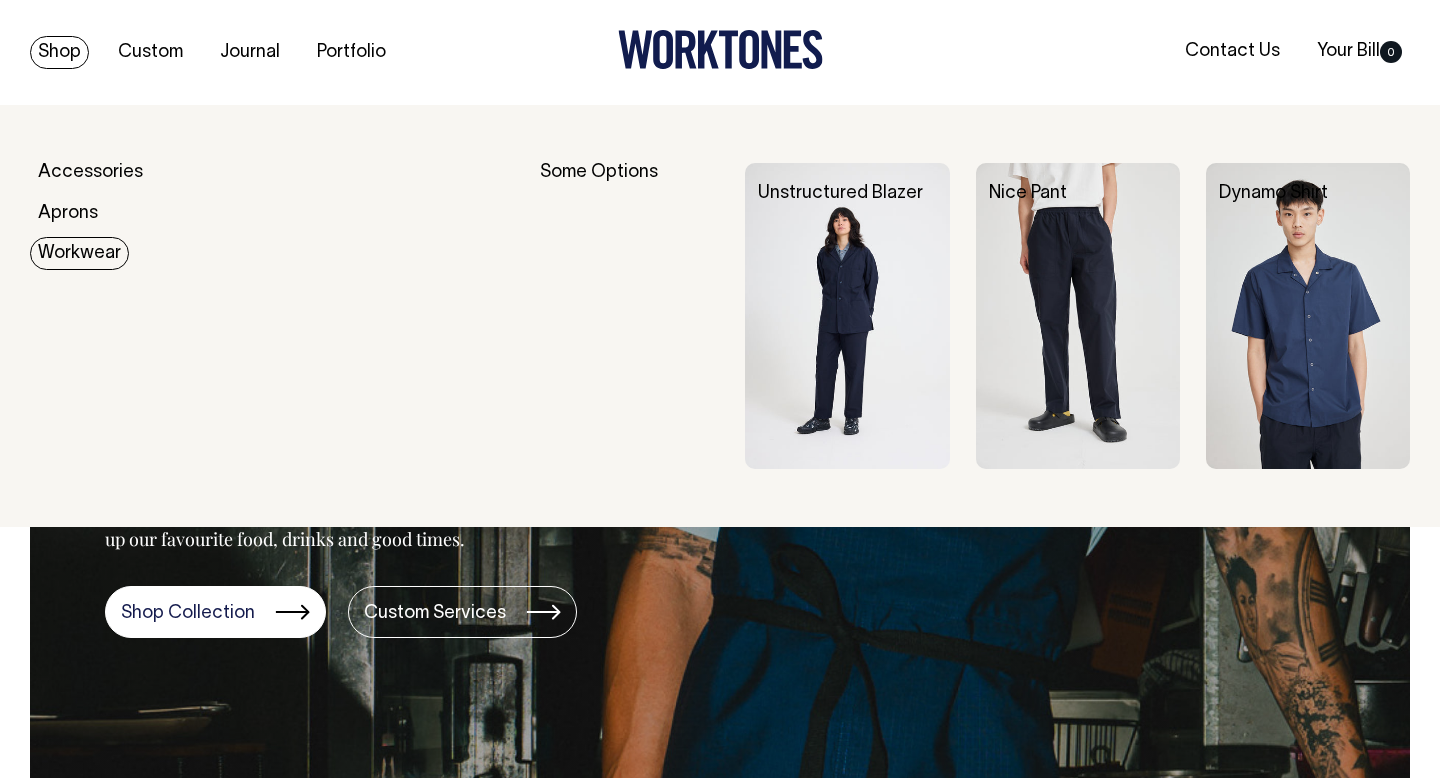 click on "Workwear" at bounding box center [79, 253] 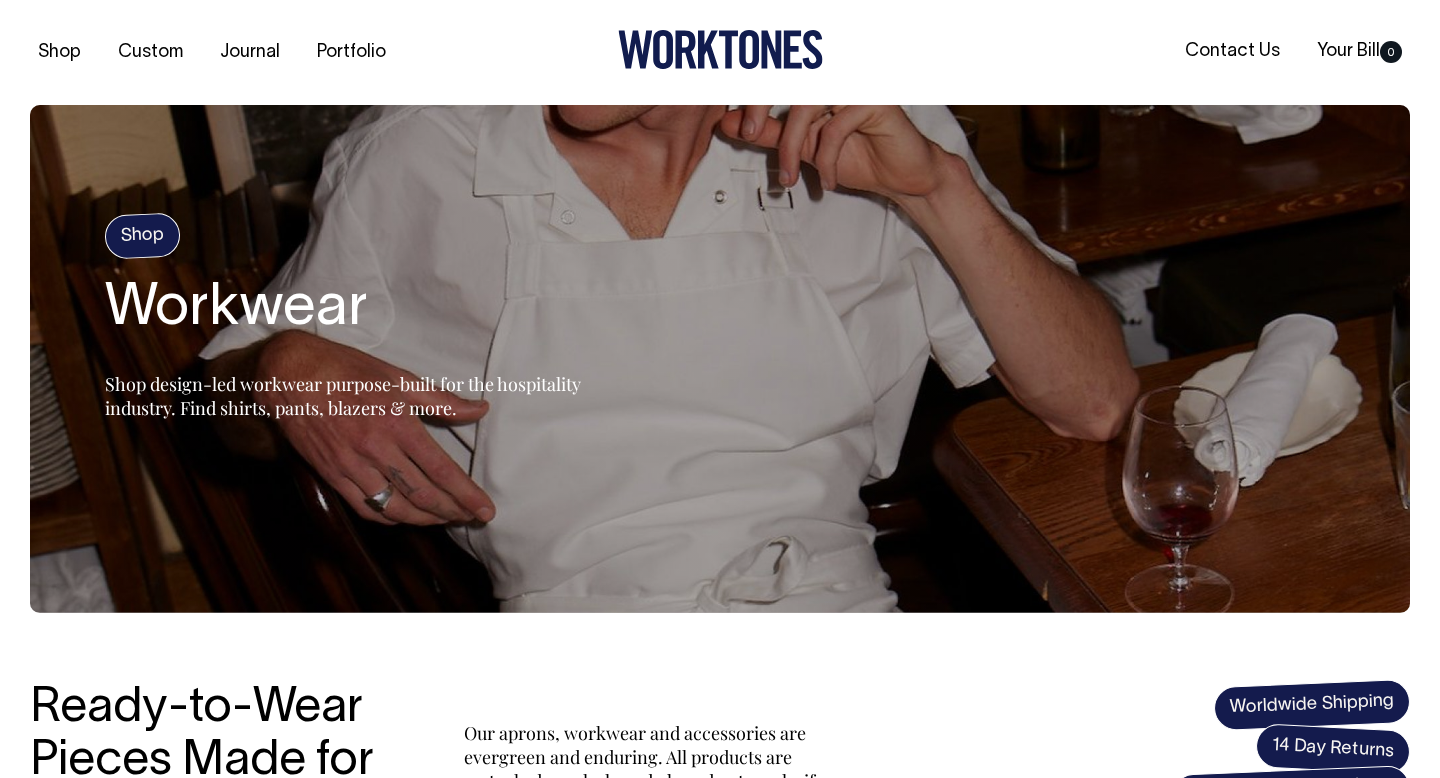 scroll, scrollTop: 0, scrollLeft: 0, axis: both 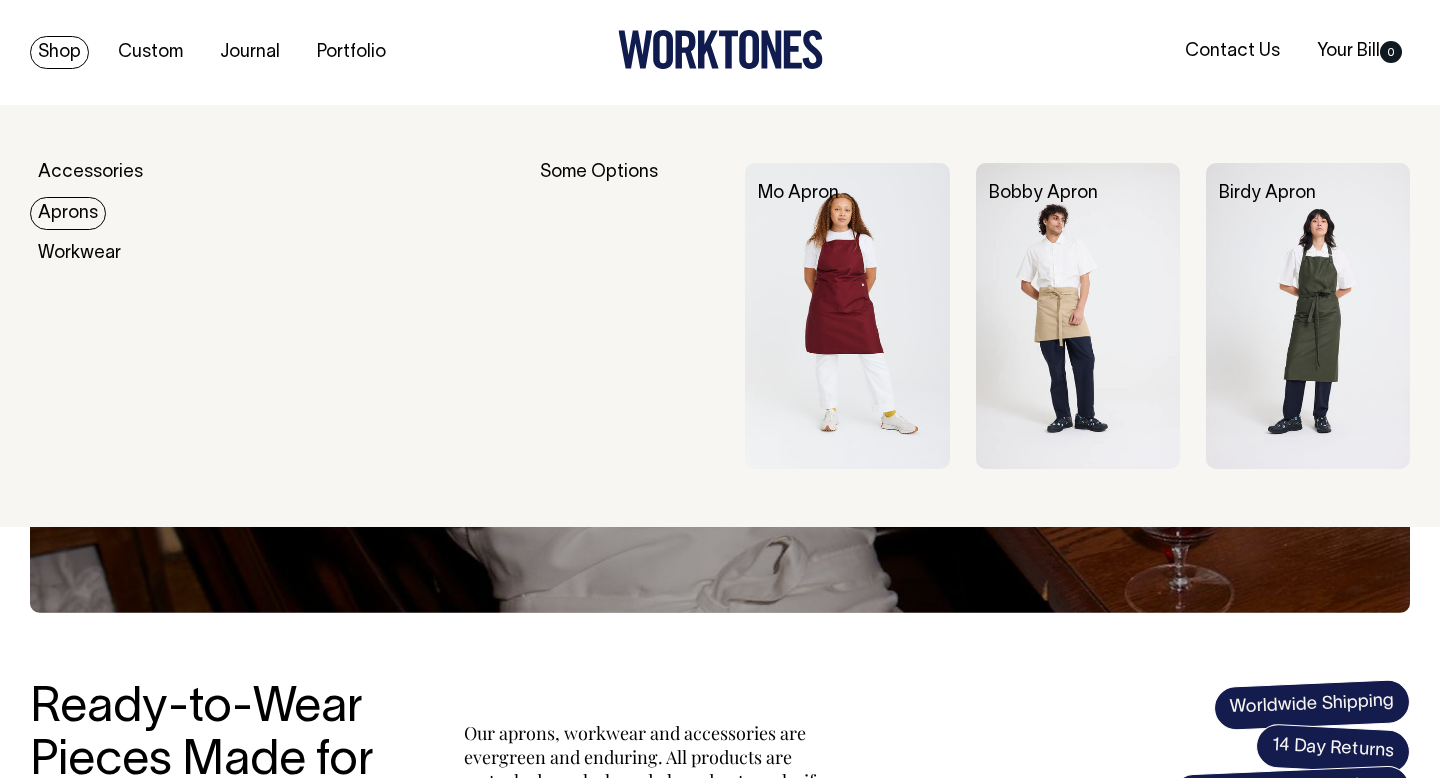 click on "Aprons" at bounding box center (68, 213) 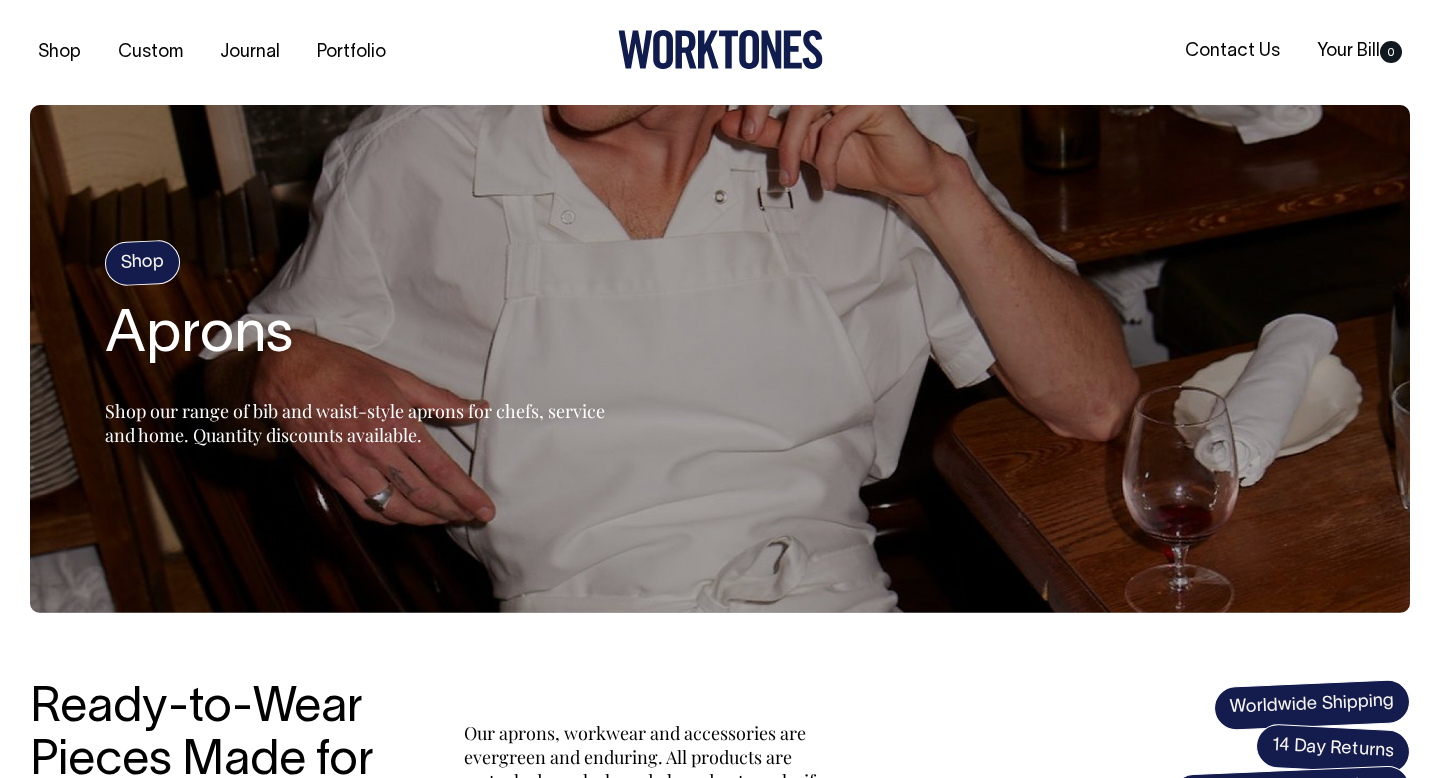 scroll, scrollTop: 0, scrollLeft: 0, axis: both 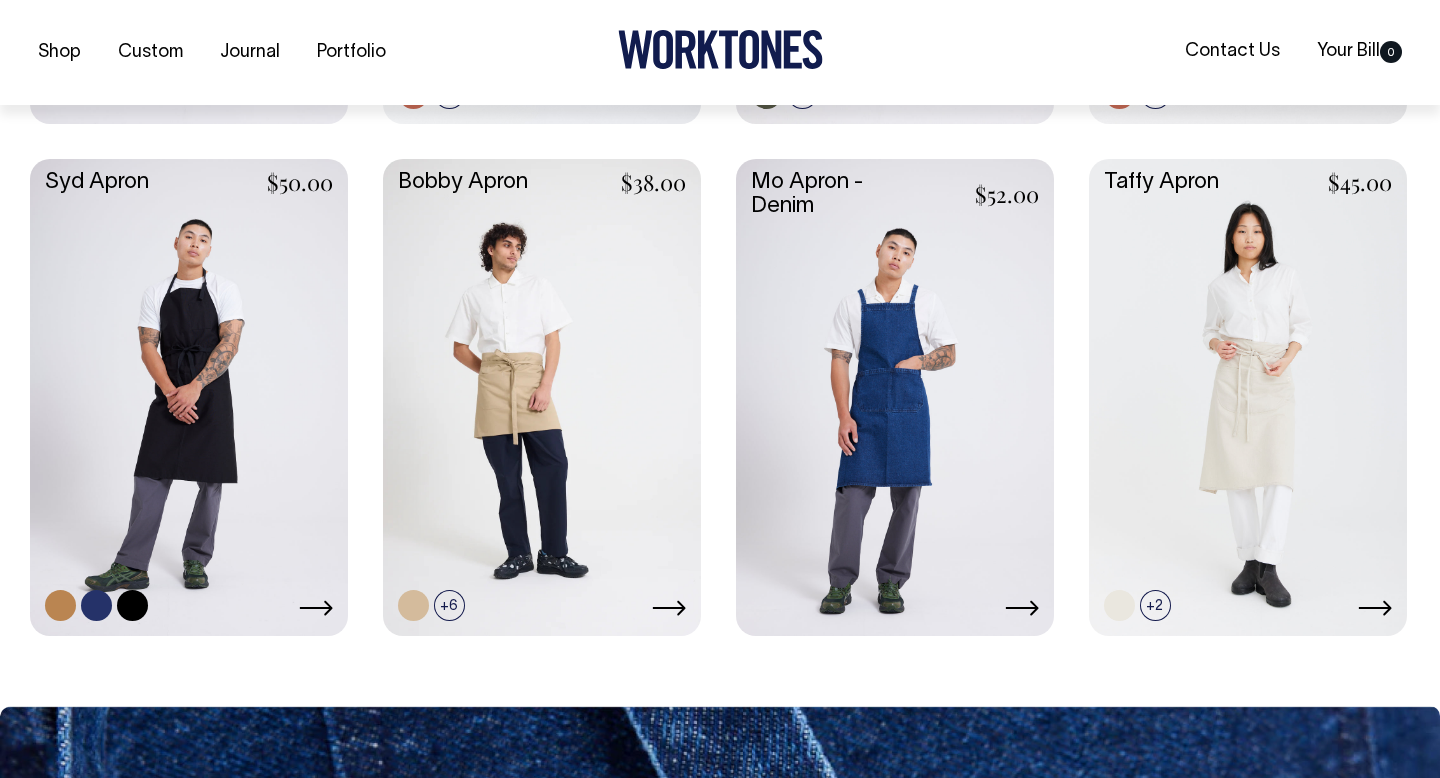 click at bounding box center (189, 395) 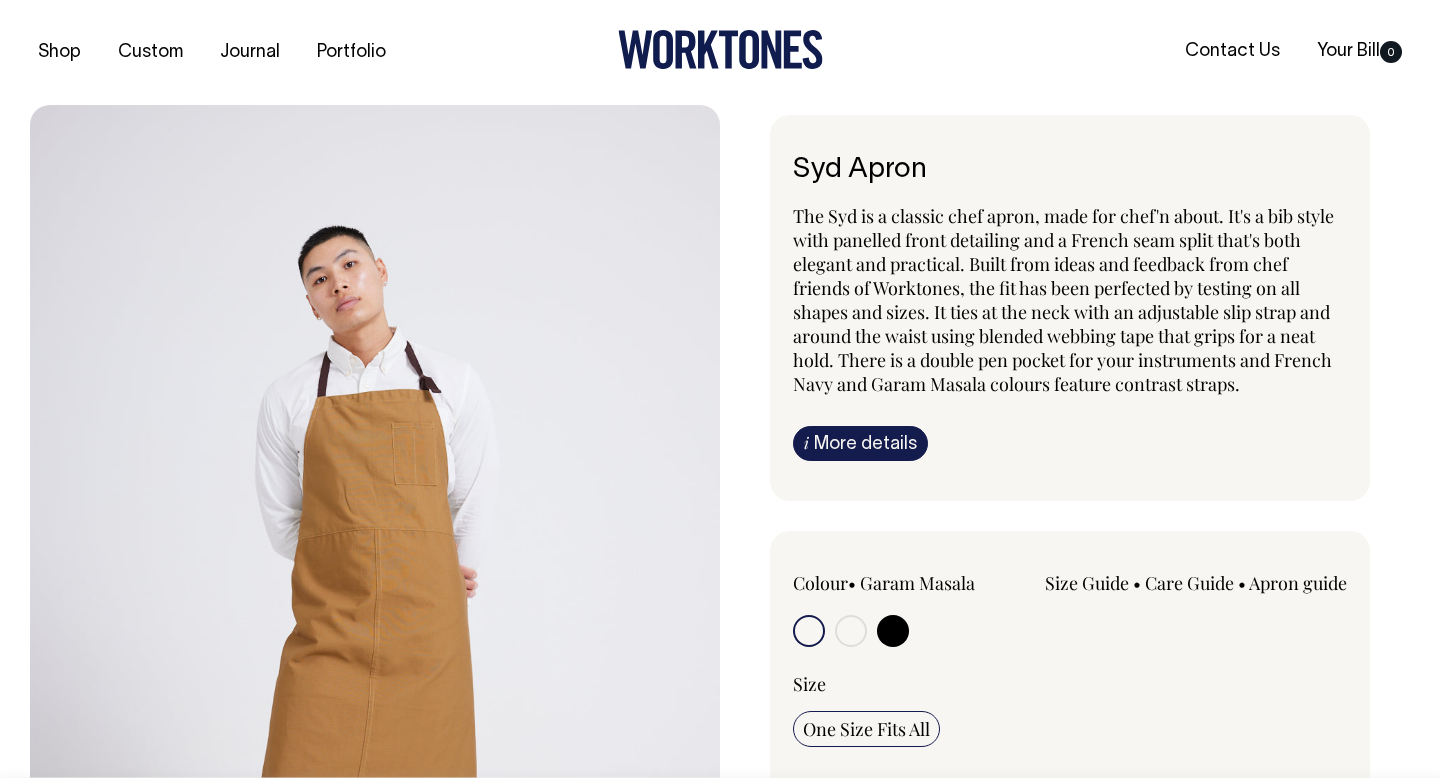 scroll, scrollTop: 0, scrollLeft: 0, axis: both 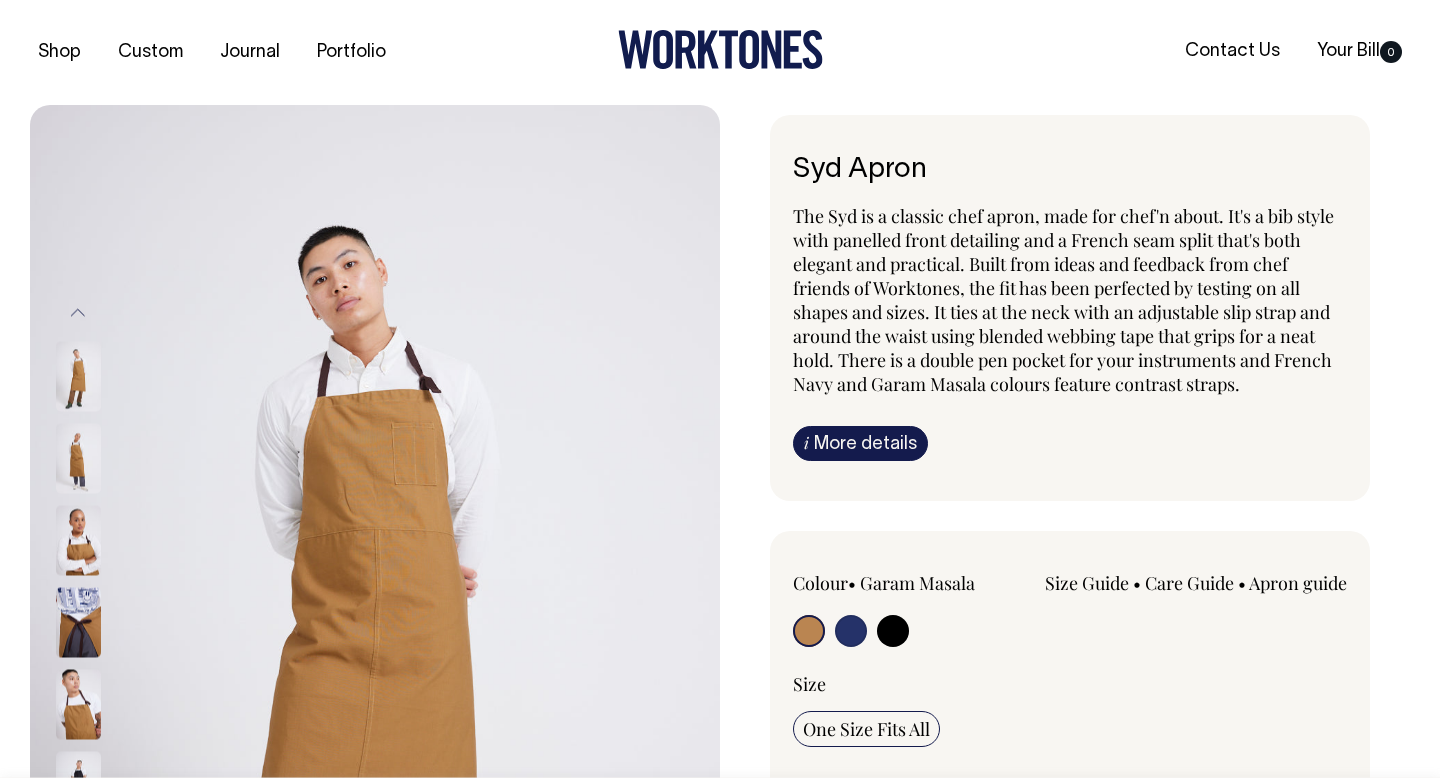 click at bounding box center [893, 631] 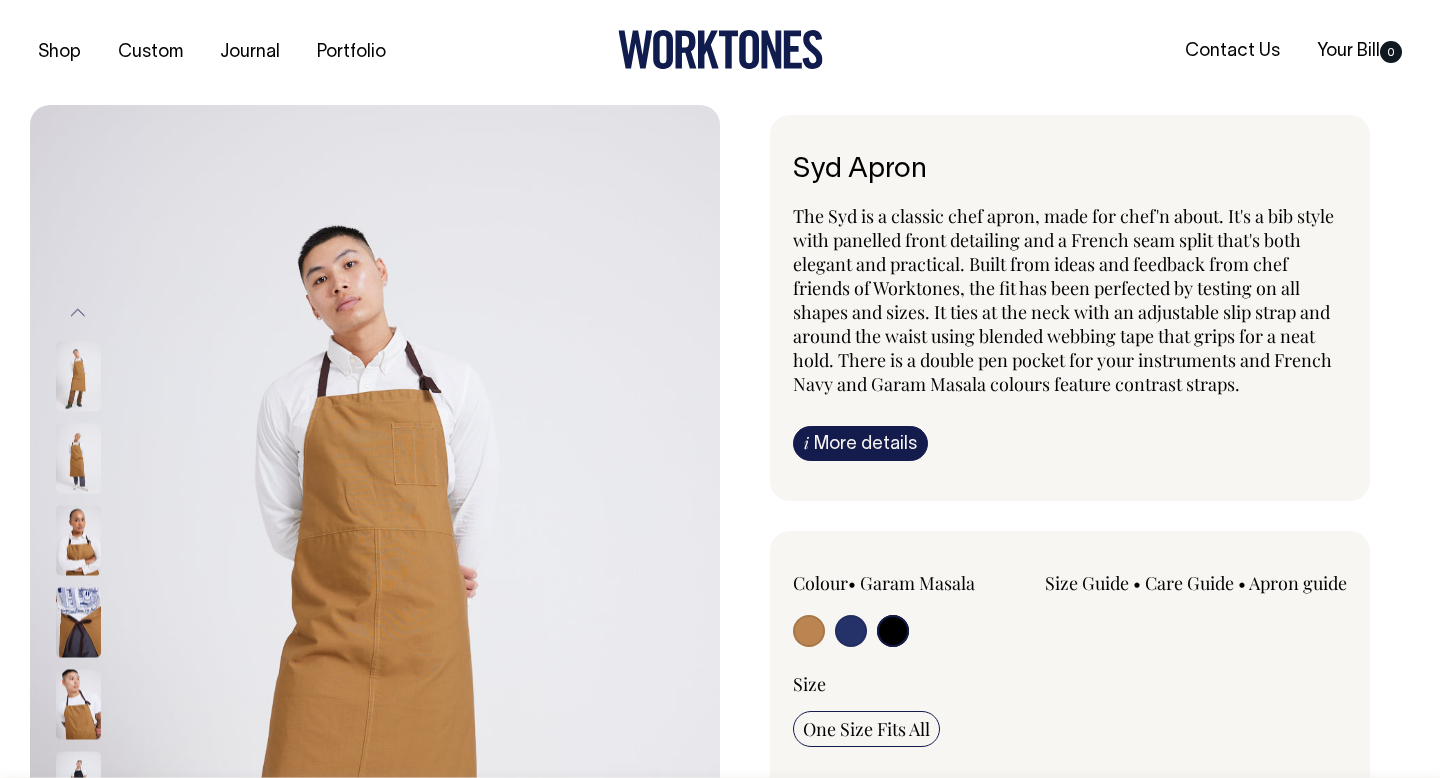 radio on "true" 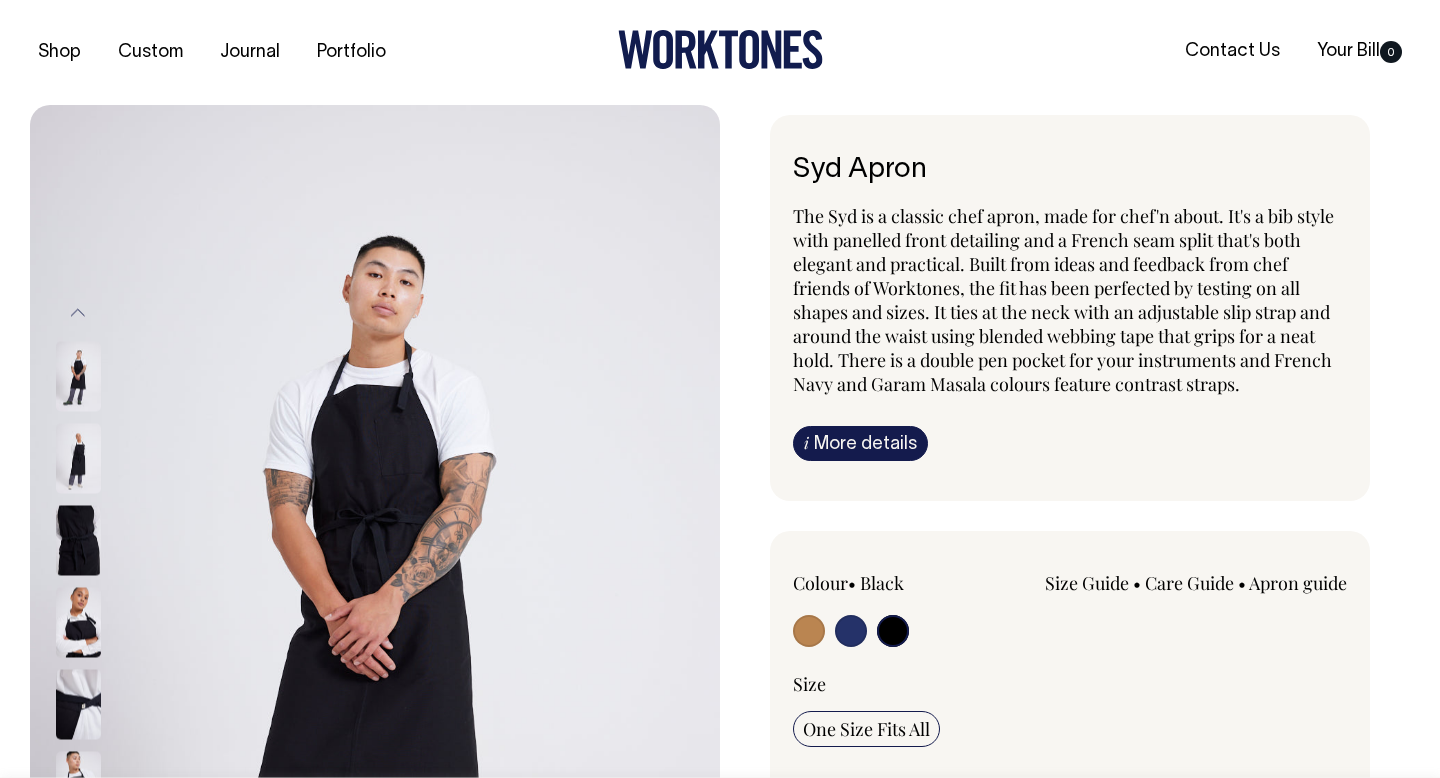 click at bounding box center [78, 540] 